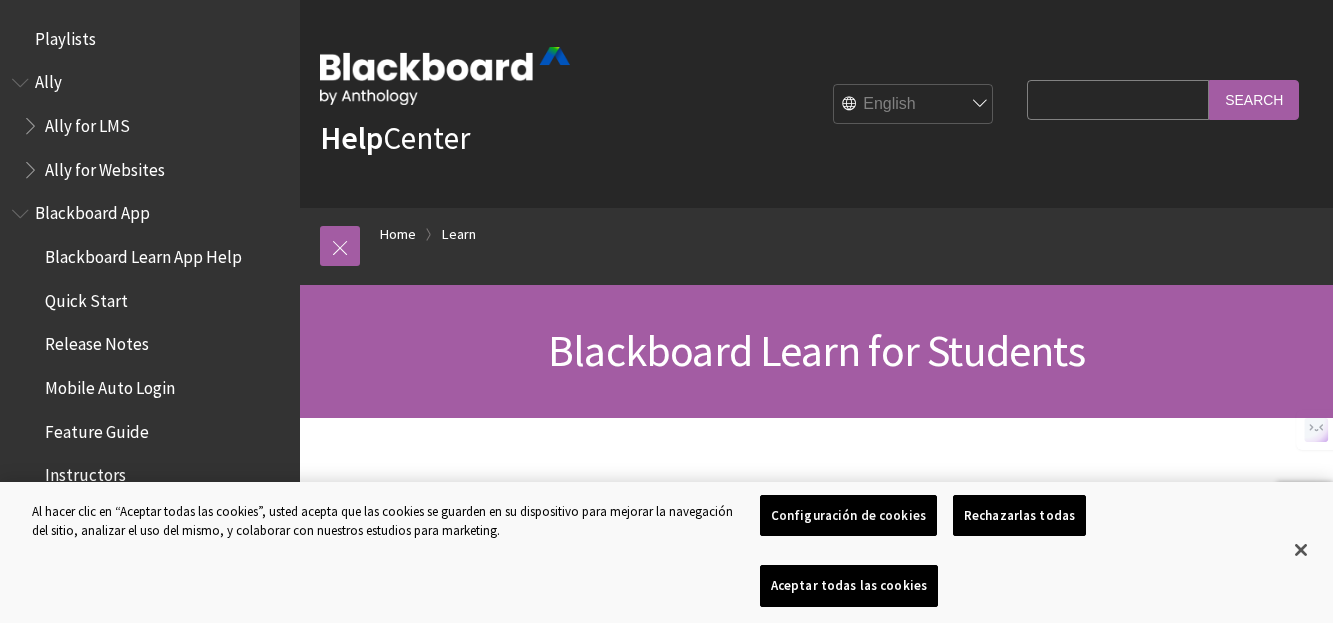 scroll, scrollTop: 0, scrollLeft: 0, axis: both 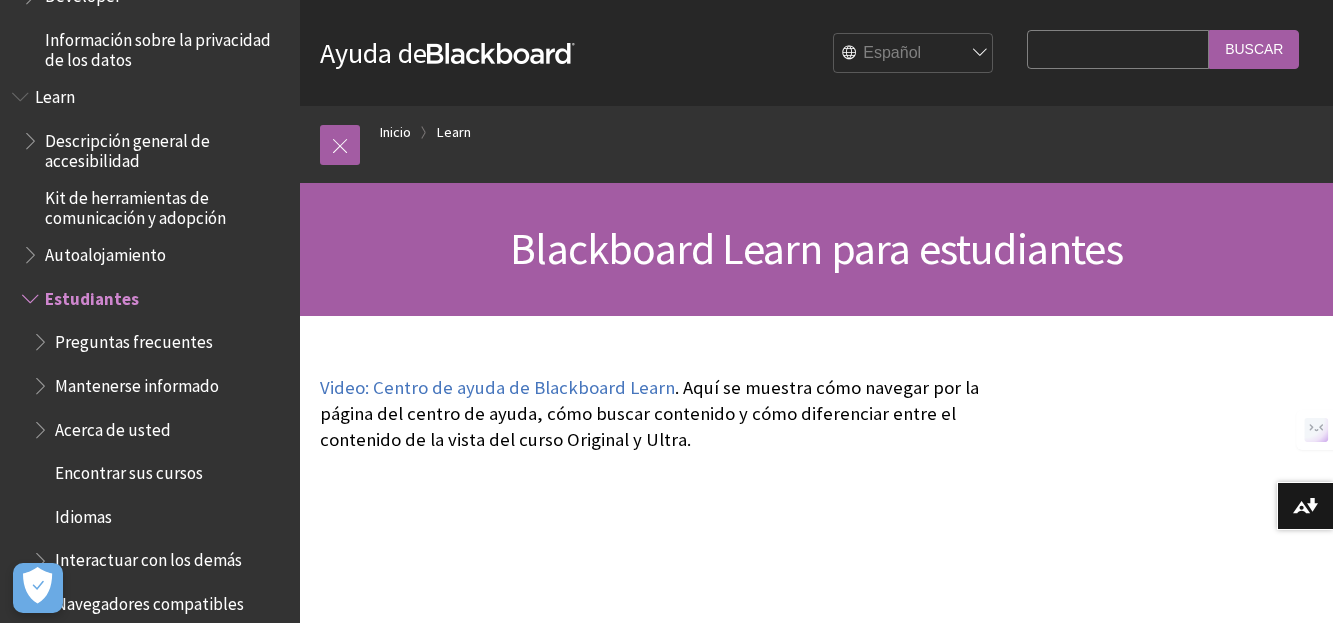 click at bounding box center [32, 250] 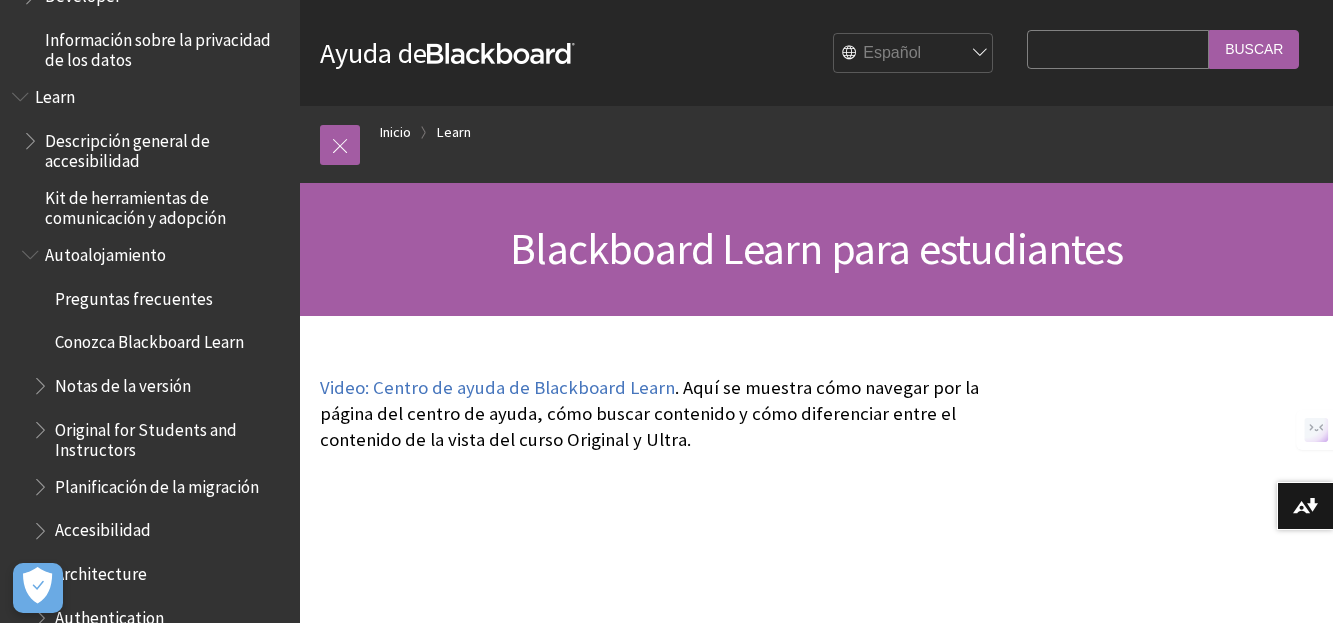 scroll, scrollTop: 100, scrollLeft: 0, axis: vertical 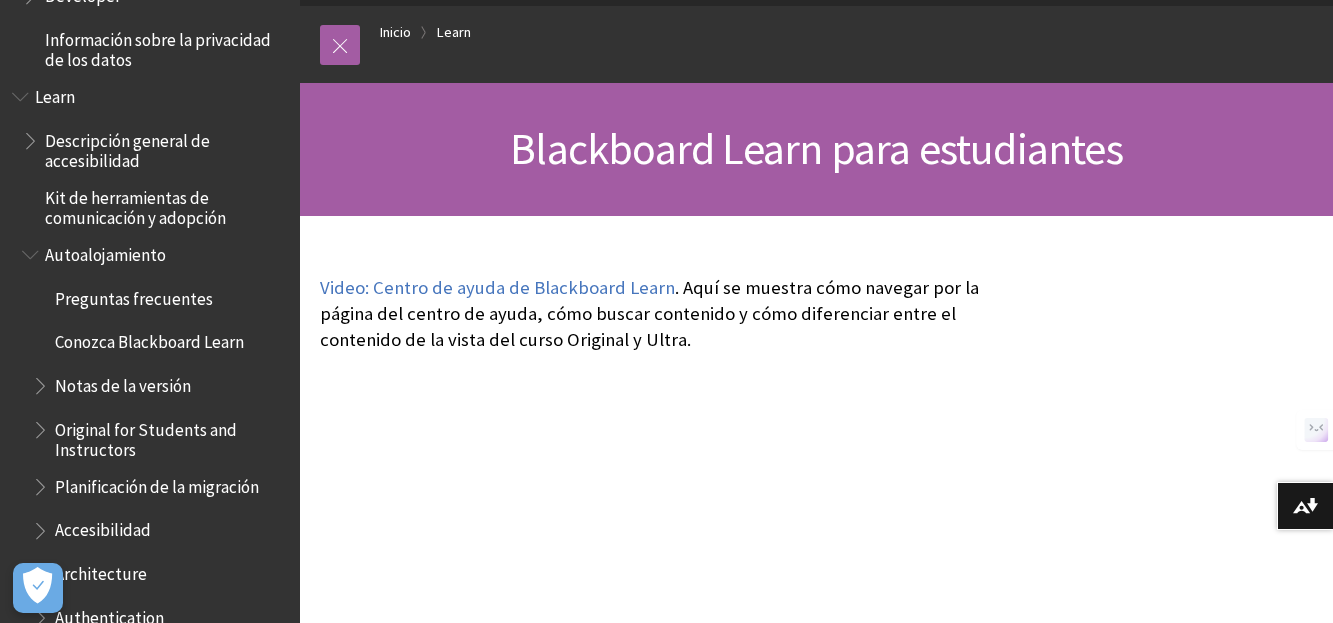 click at bounding box center [42, 381] 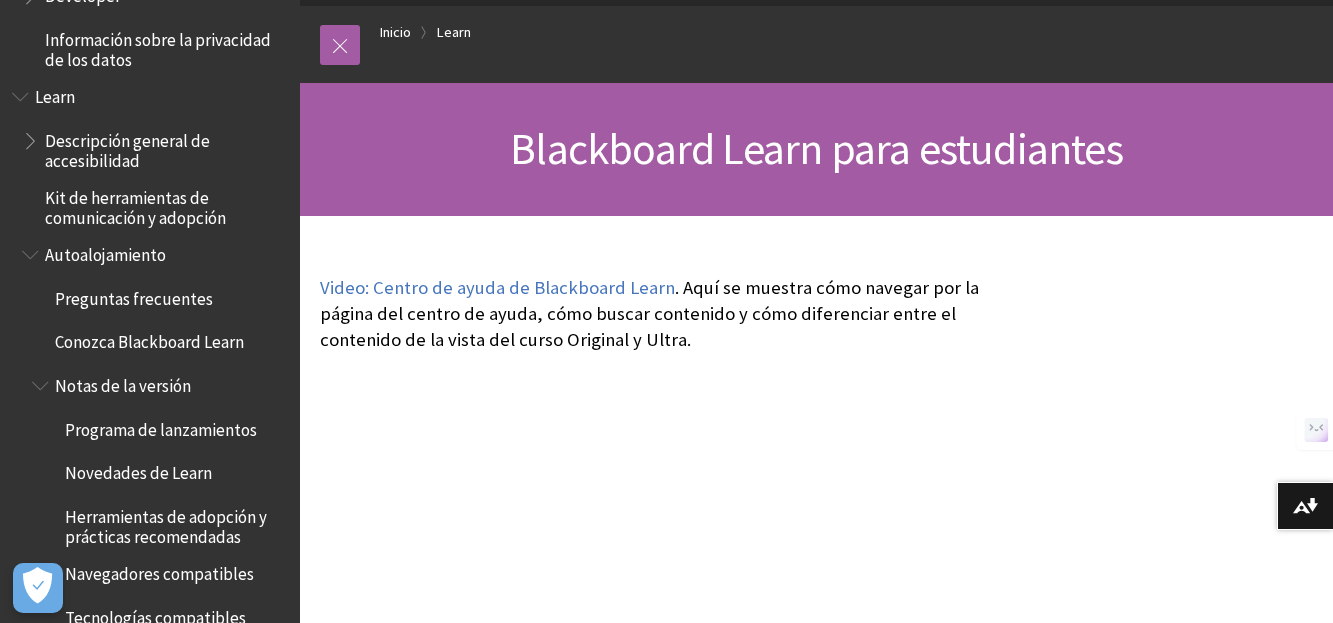 click on "Novedades de Learn" at bounding box center (138, 469) 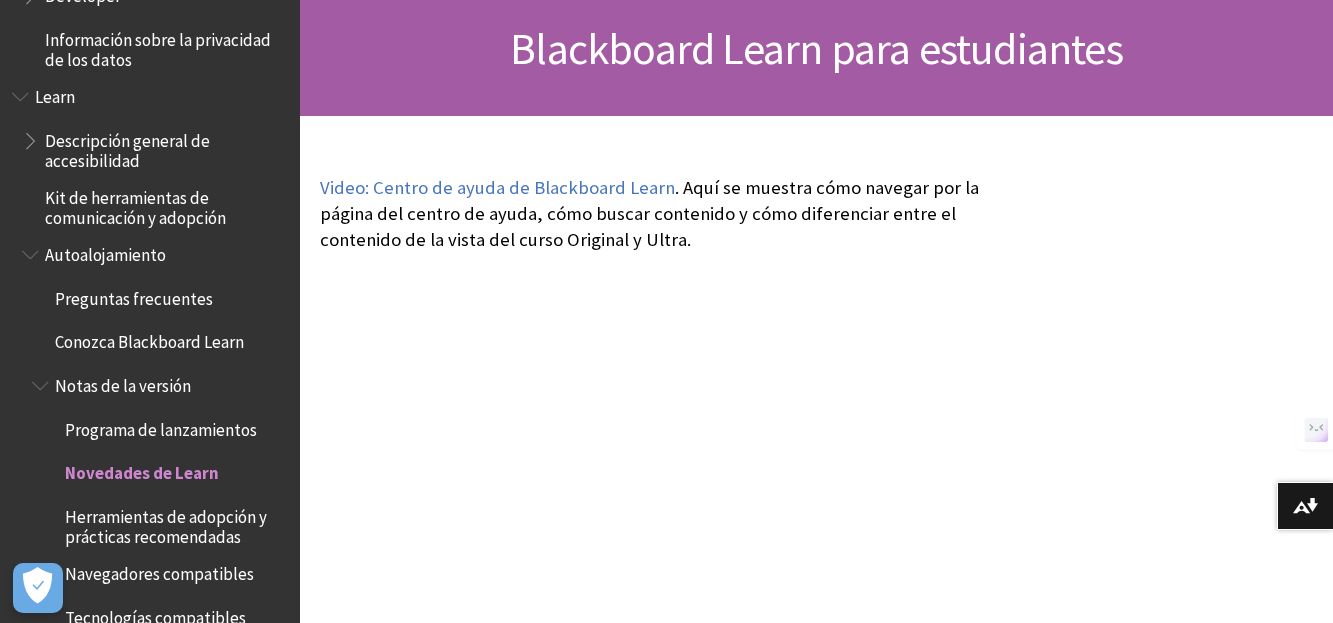 scroll, scrollTop: 500, scrollLeft: 0, axis: vertical 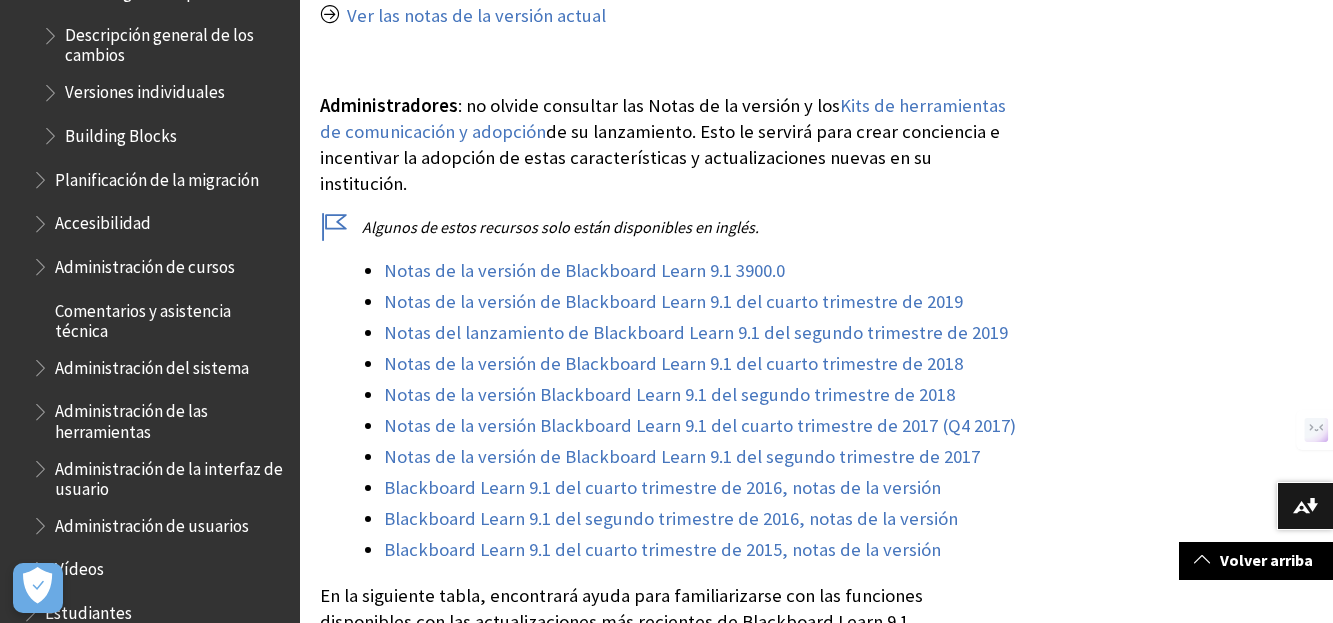 click at bounding box center [42, 464] 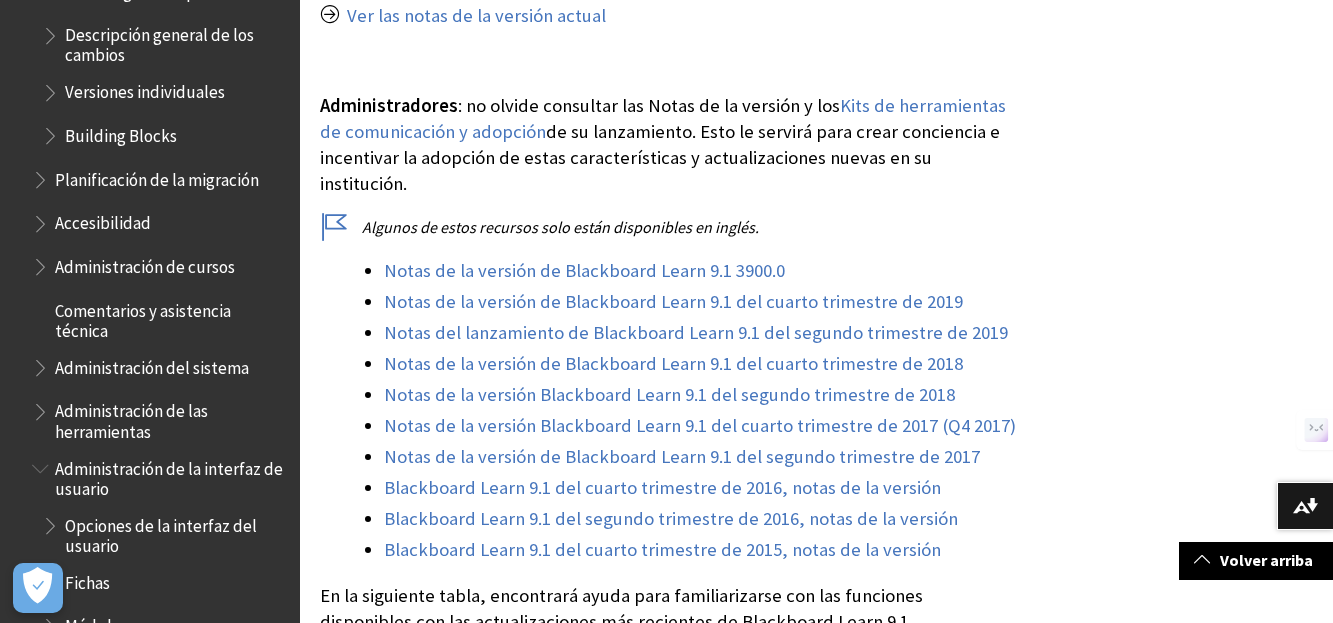 scroll, scrollTop: 2279, scrollLeft: 0, axis: vertical 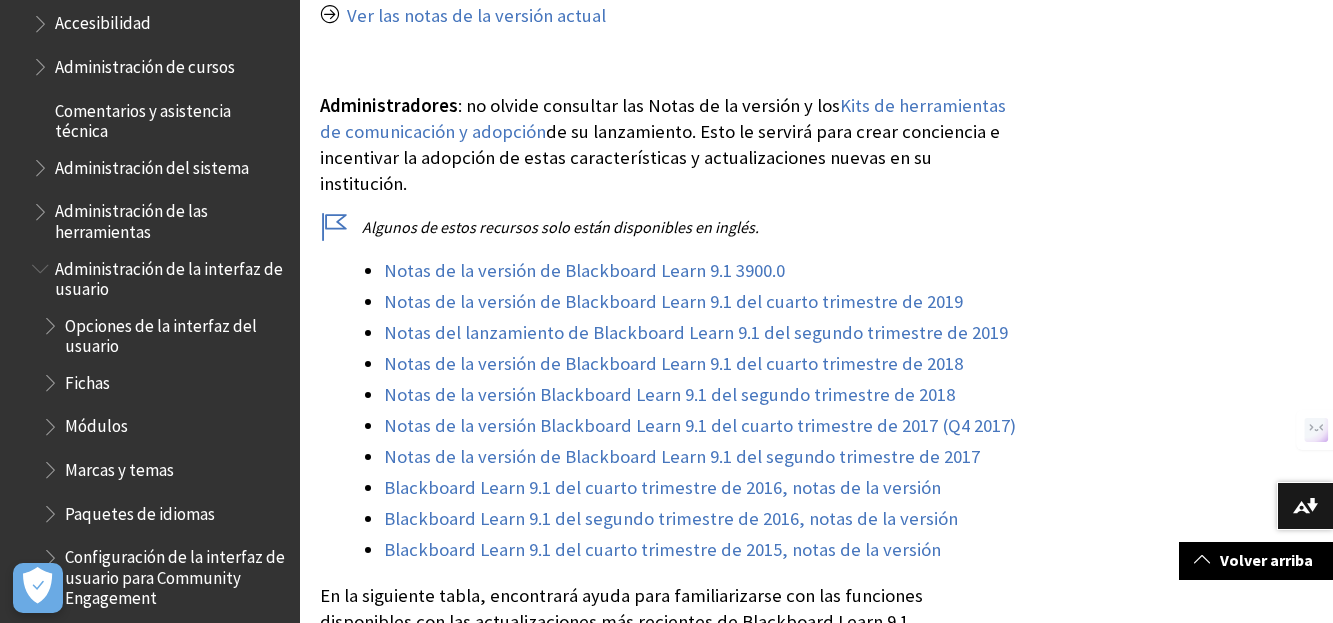 click at bounding box center (52, 422) 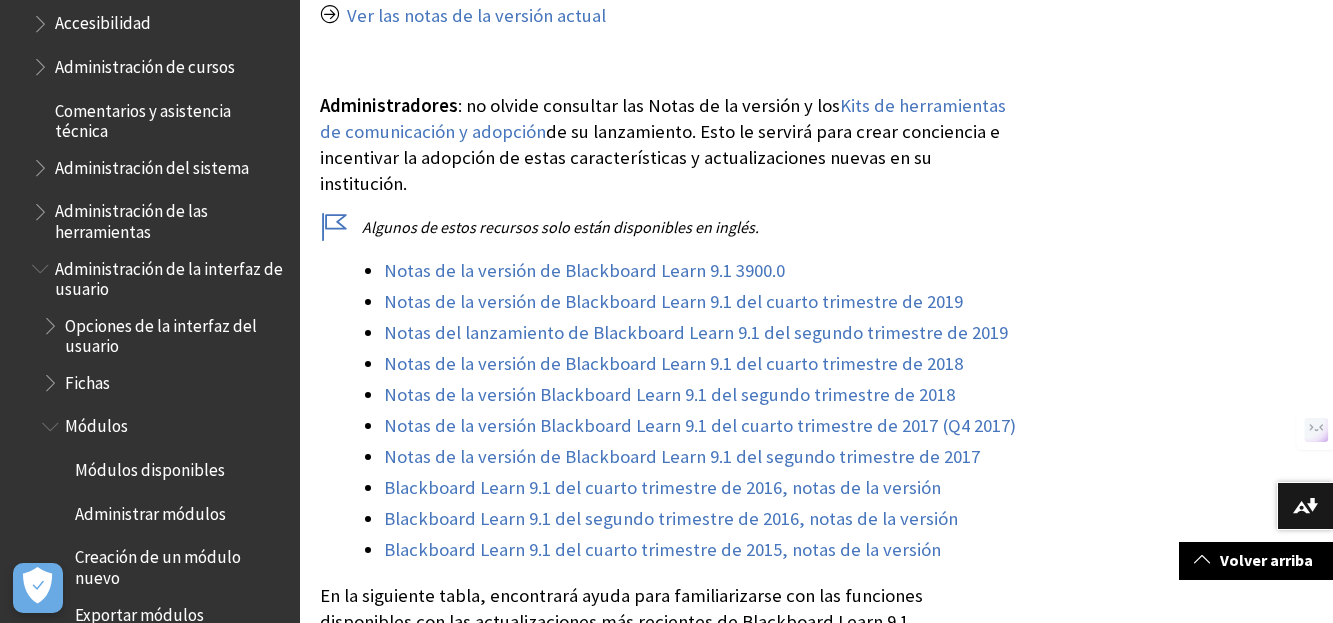 scroll, scrollTop: 2479, scrollLeft: 0, axis: vertical 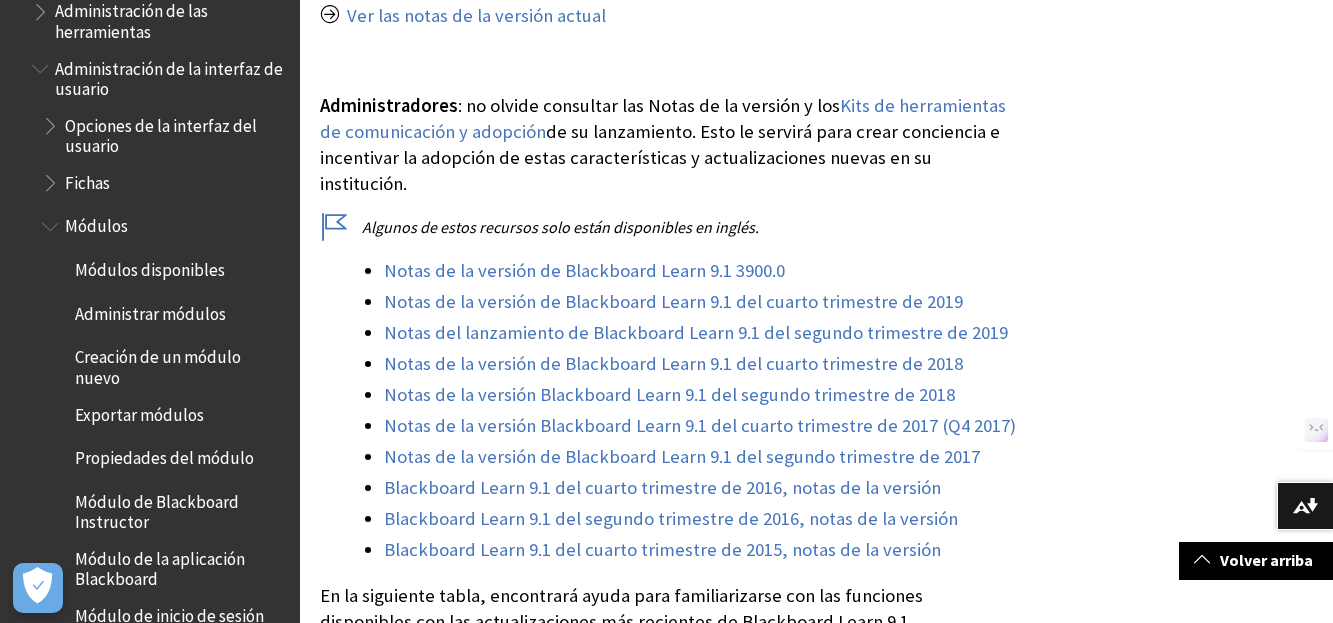 click on "Módulos disponibles" at bounding box center [150, 266] 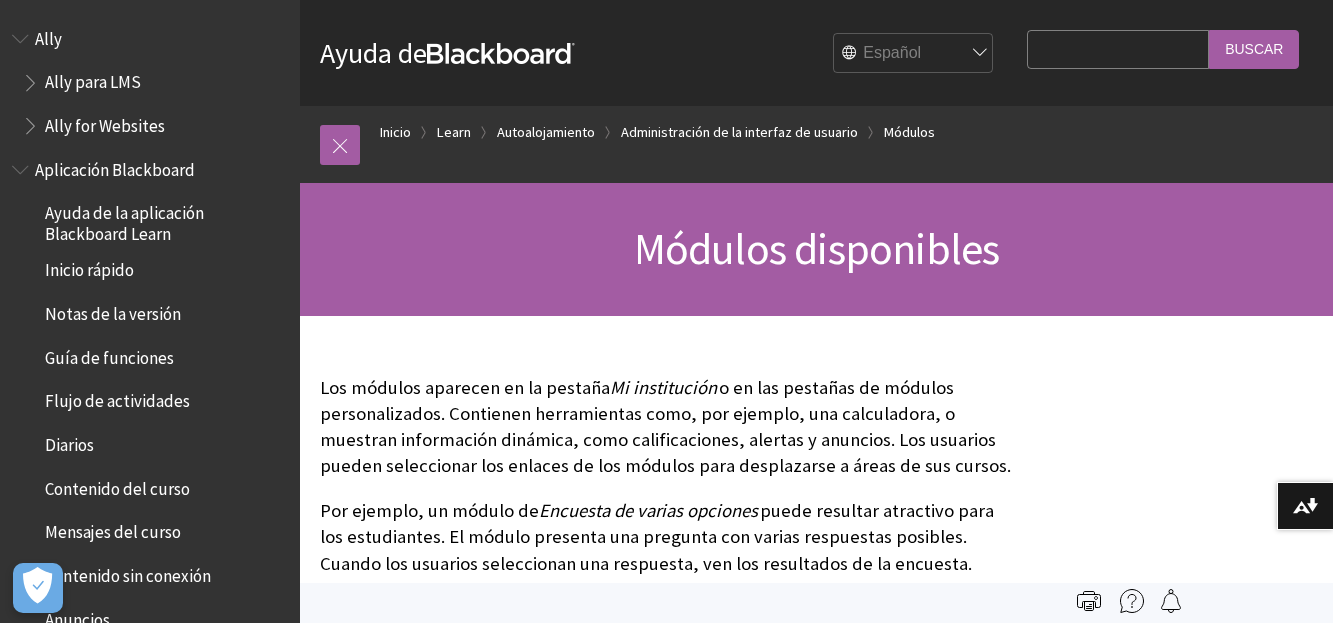 scroll, scrollTop: 0, scrollLeft: 0, axis: both 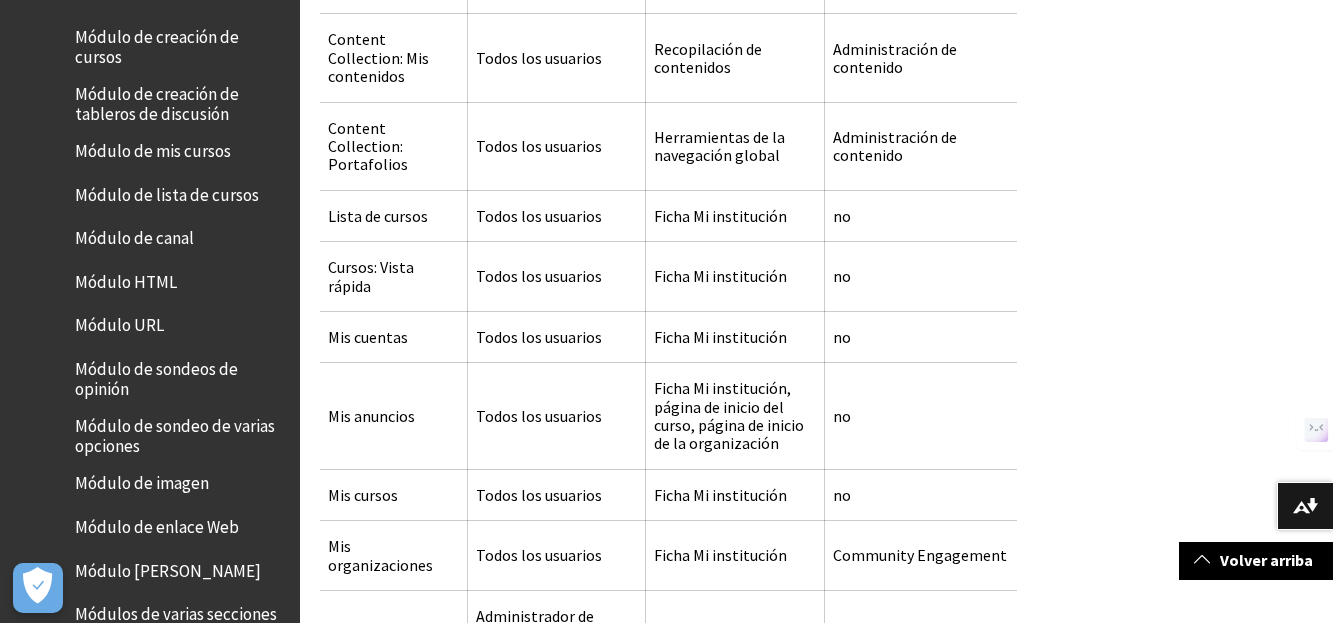 click on "Módulo de imagen" at bounding box center [142, 480] 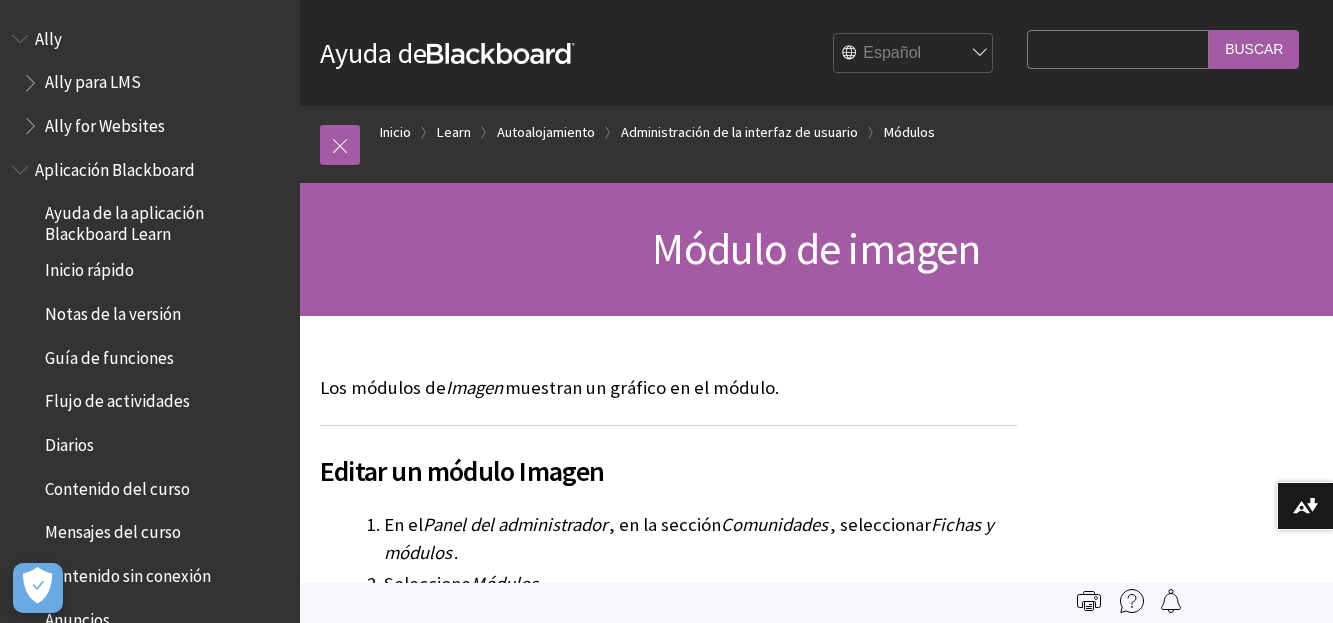 scroll, scrollTop: 0, scrollLeft: 0, axis: both 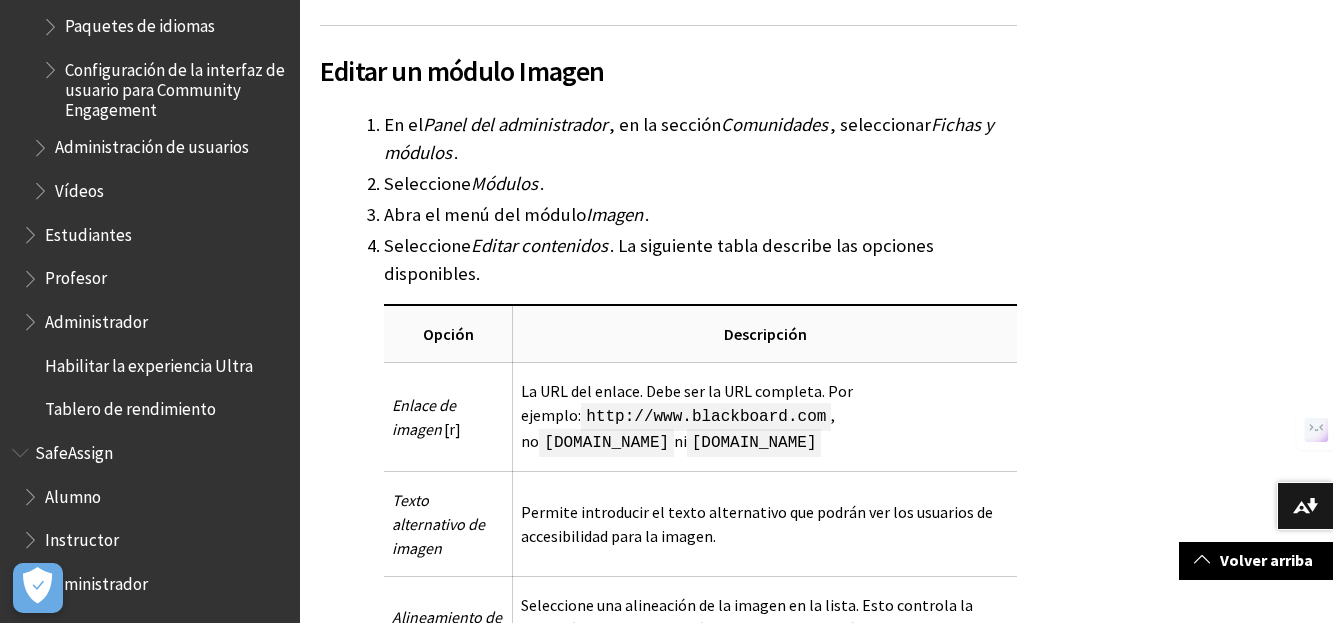 click at bounding box center (42, 186) 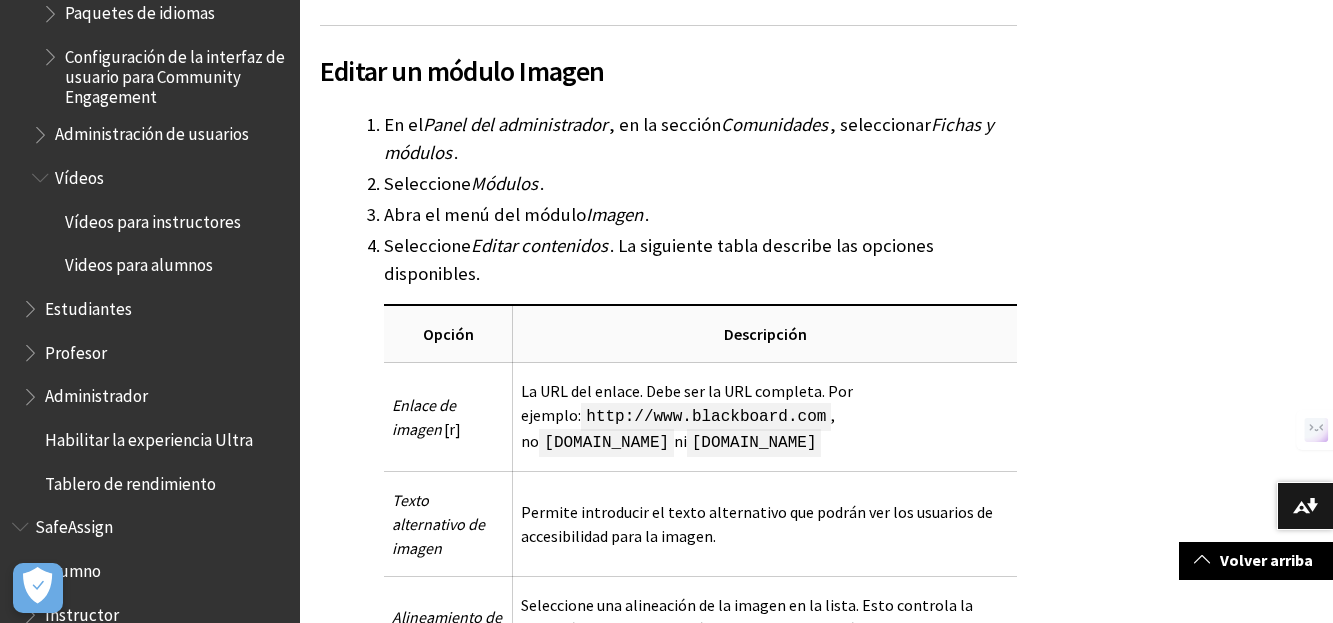 click on "Videos para alumnos" at bounding box center (139, 262) 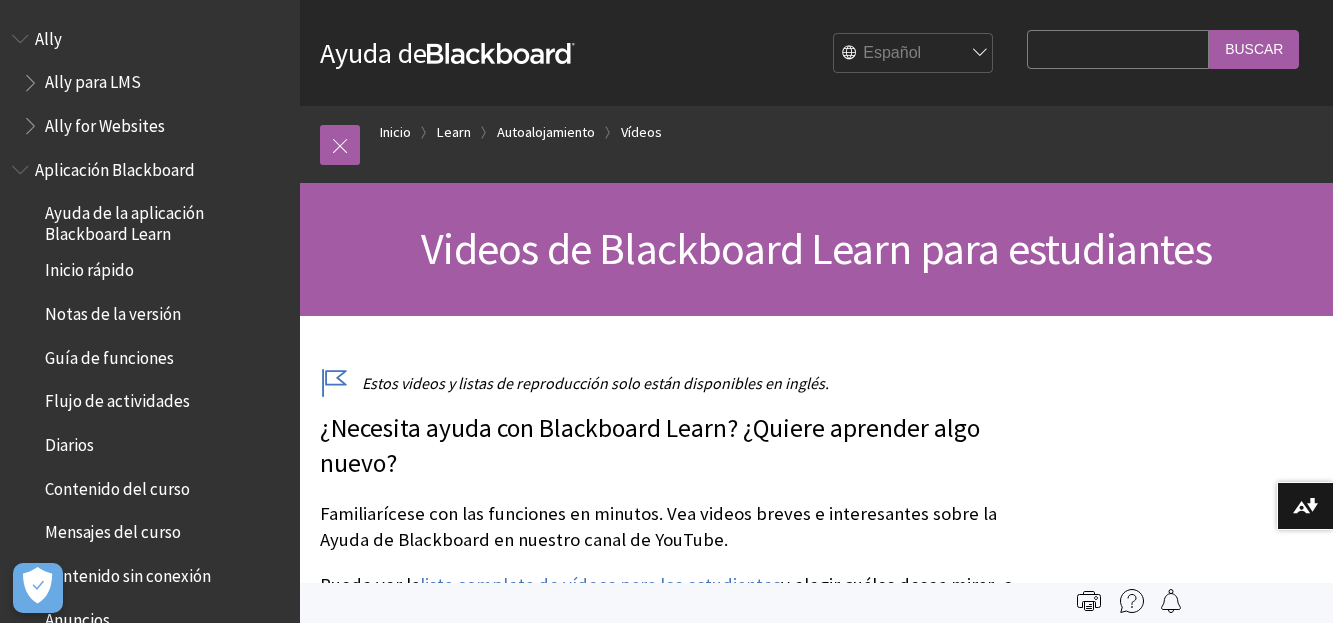 scroll, scrollTop: 0, scrollLeft: 0, axis: both 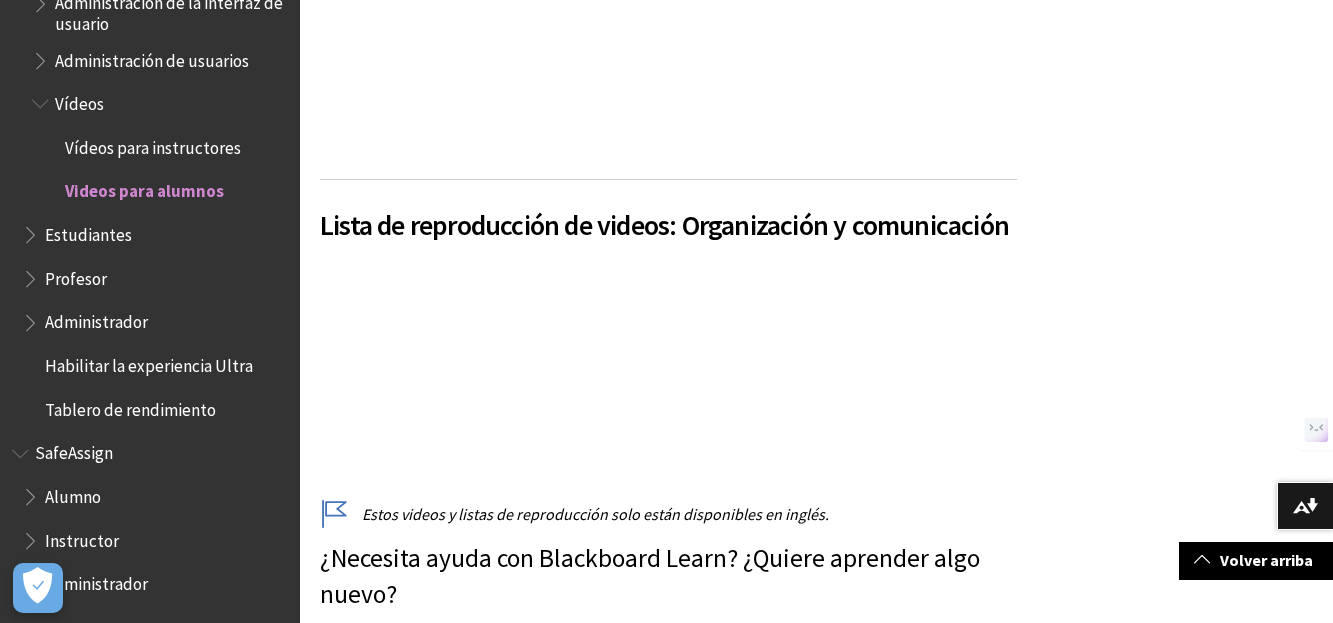 click on "Lista de reproducción de videos: Organización y comunicación" at bounding box center (664, 225) 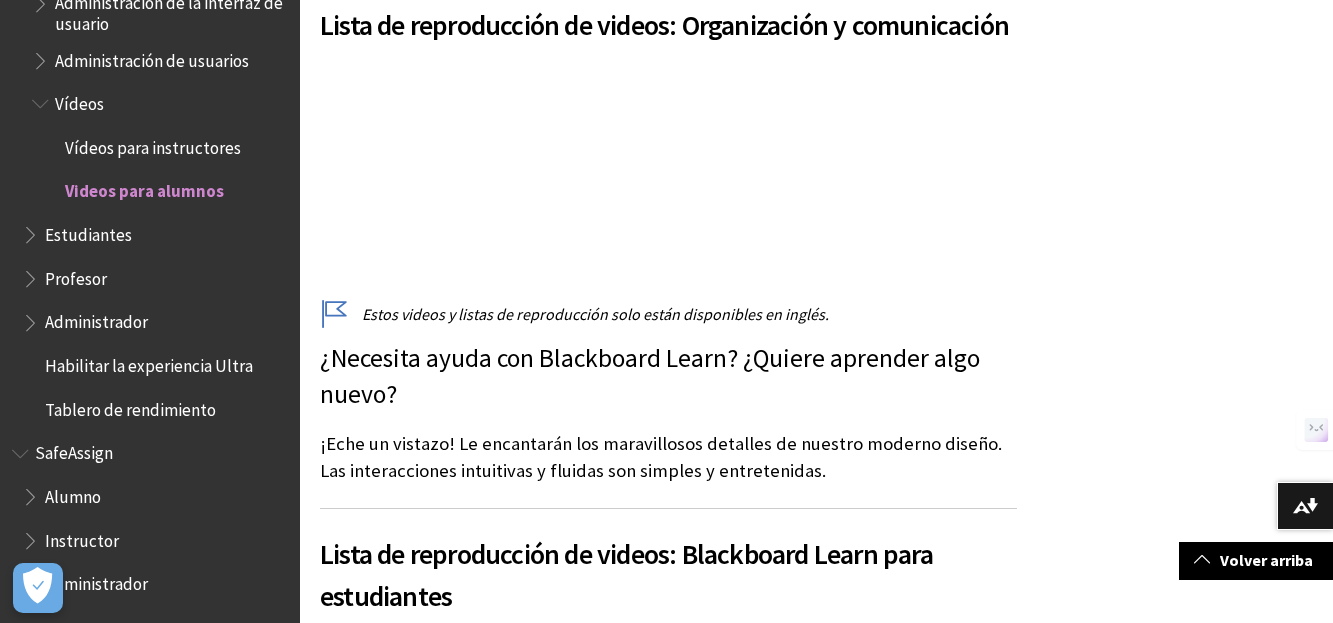 click on "Vídeos para instructores" at bounding box center [153, 144] 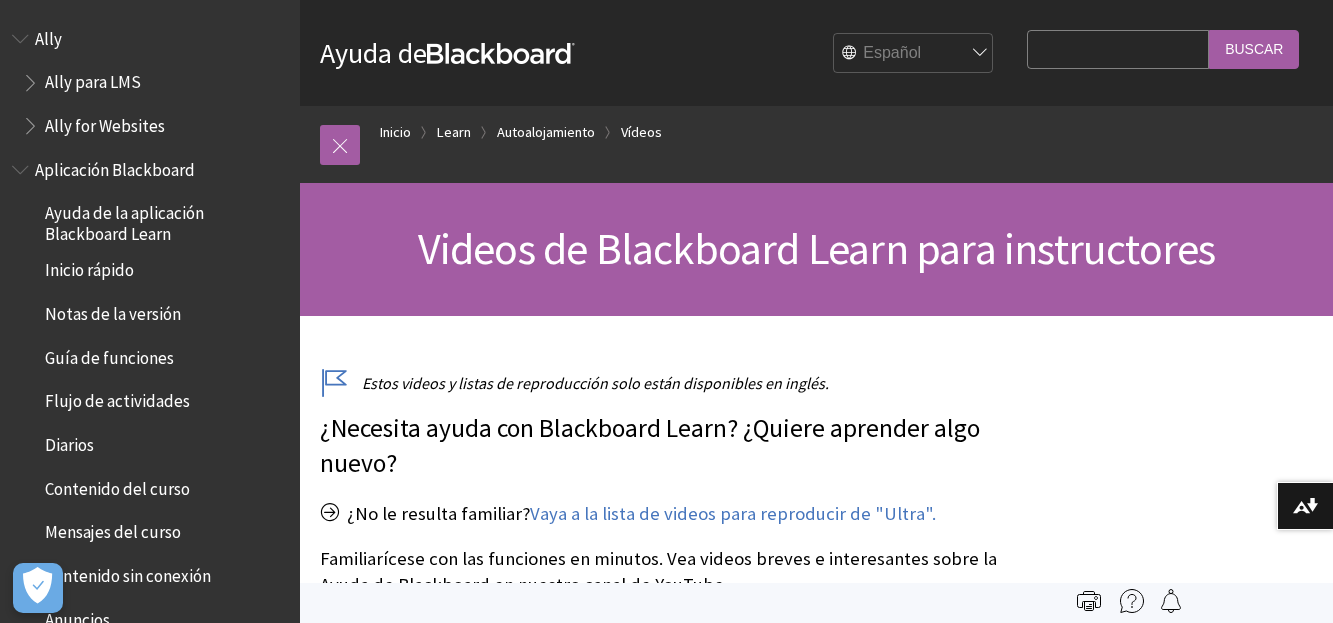 scroll, scrollTop: 0, scrollLeft: 0, axis: both 